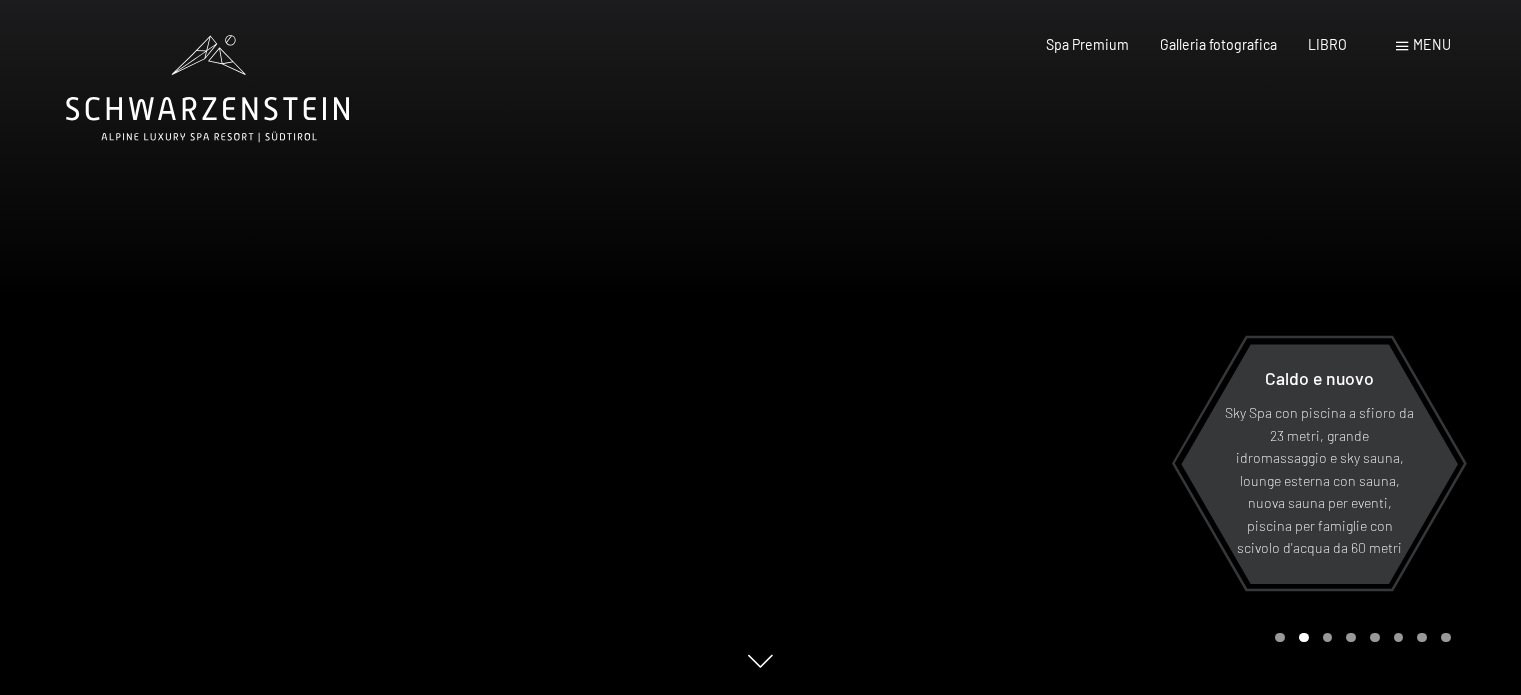 scroll, scrollTop: 0, scrollLeft: 0, axis: both 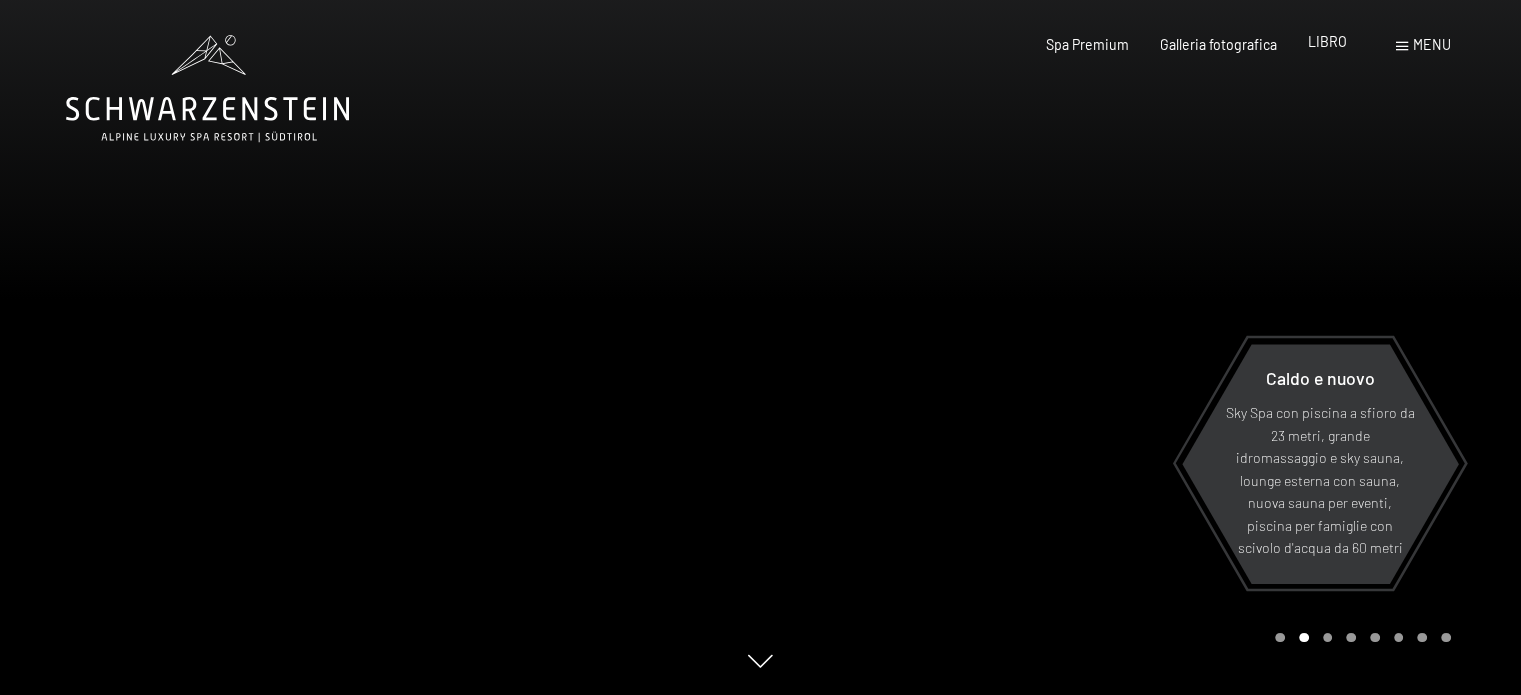 click on "LIBRO" at bounding box center (1327, 41) 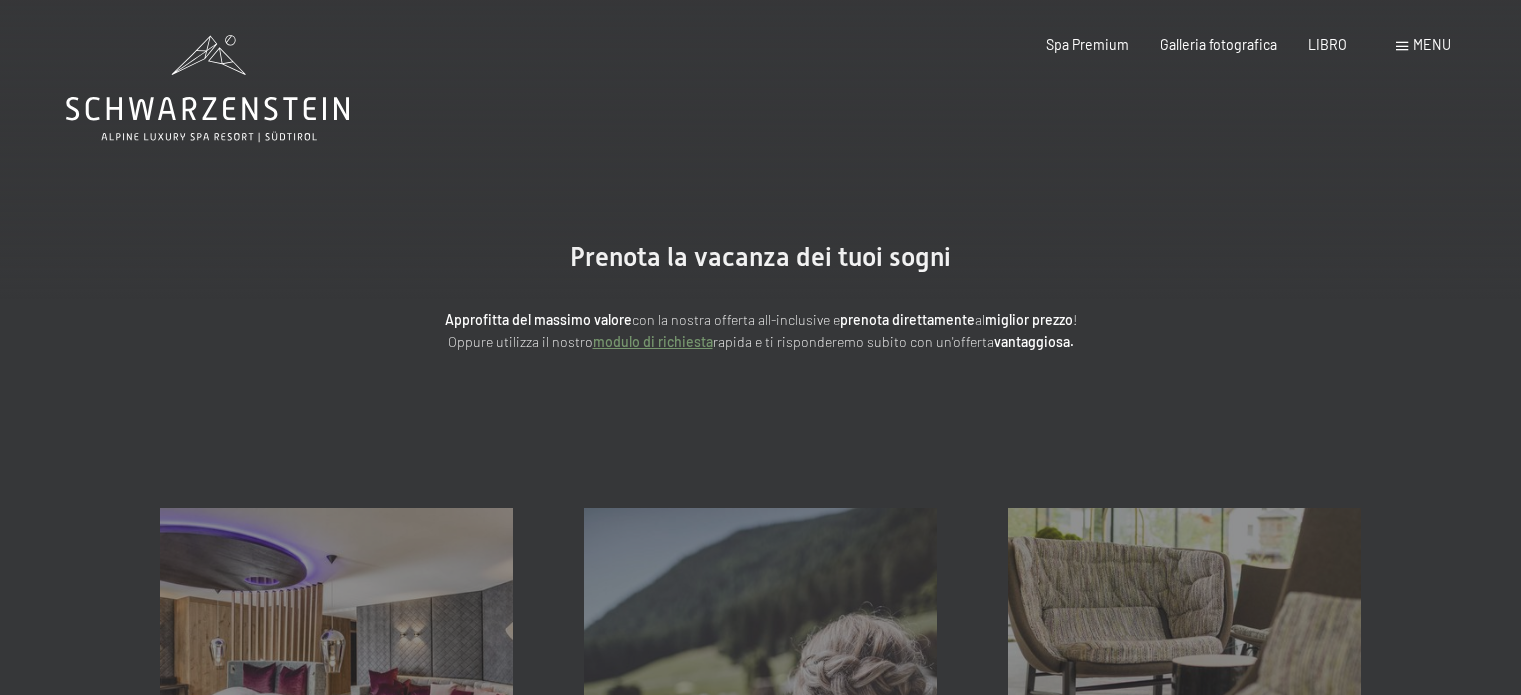 scroll, scrollTop: 0, scrollLeft: 0, axis: both 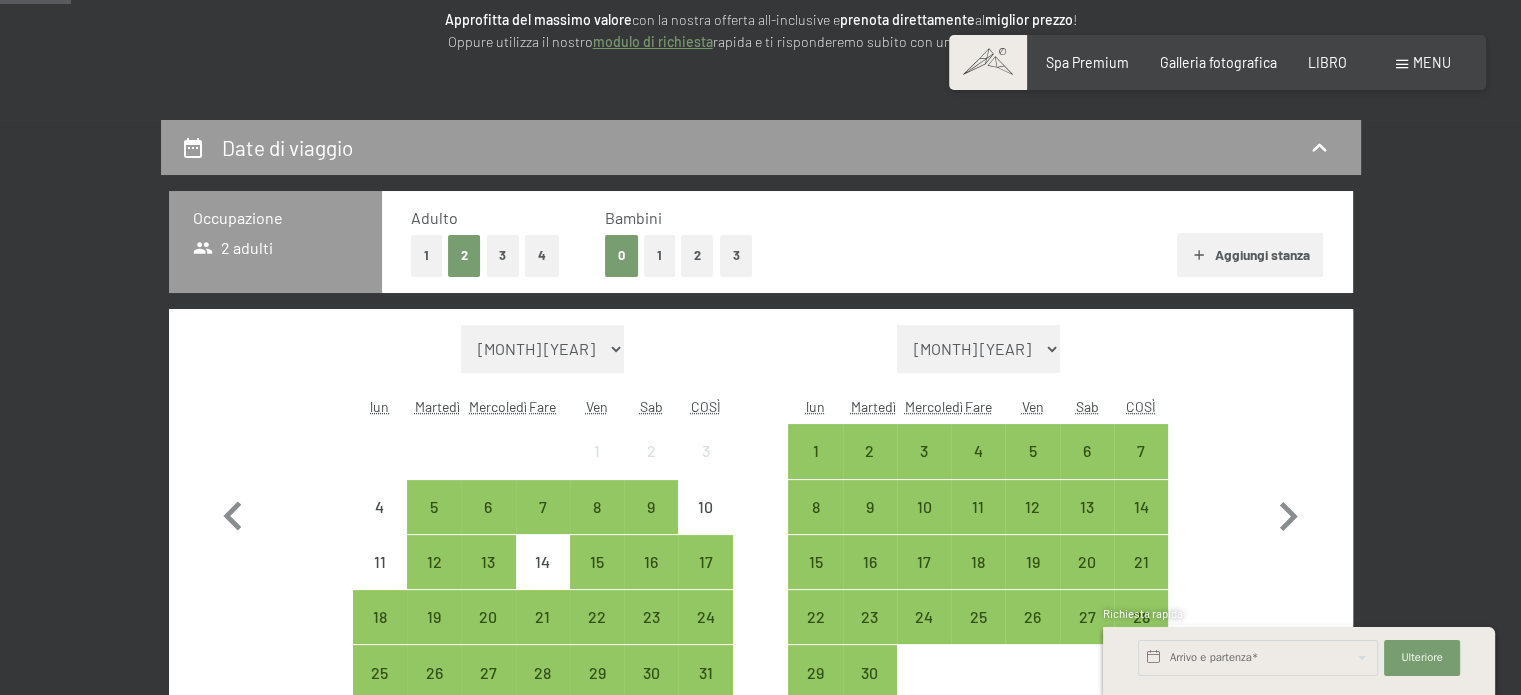click on "[MONTH] [YEAR] [MONTH] [YEAR] [MONTH] [YEAR] [MONTH] [YEAR] [MONTH] [YEAR] [MONTH] [YEAR] [MONTH] [YEAR] [MONTH] [YEAR] [MONTH] [YEAR] [MONTH] [YEAR] [MONTH] [YEAR] [MONTH] [YEAR] [MONTH] [YEAR] [MONTH] [YEAR] [MONTH] [YEAR] [MONTH] [YEAR] [MONTH] [YEAR] [MONTH] [YEAR] [MONTH] [YEAR] [MONTH] [YEAR] [MONTH] [YEAR] [MONTH] [YEAR] [MONTH] [YEAR] [MONTH] [YEAR] [MONTH] [YEAR] [MONTH] [YEAR] [MONTH] [YEAR] [MONTH] [YEAR] [MONTH] [YEAR] [MONTH] [YEAR] [MONTH] [YEAR] [MONTH] [YEAR]" at bounding box center (978, 349) 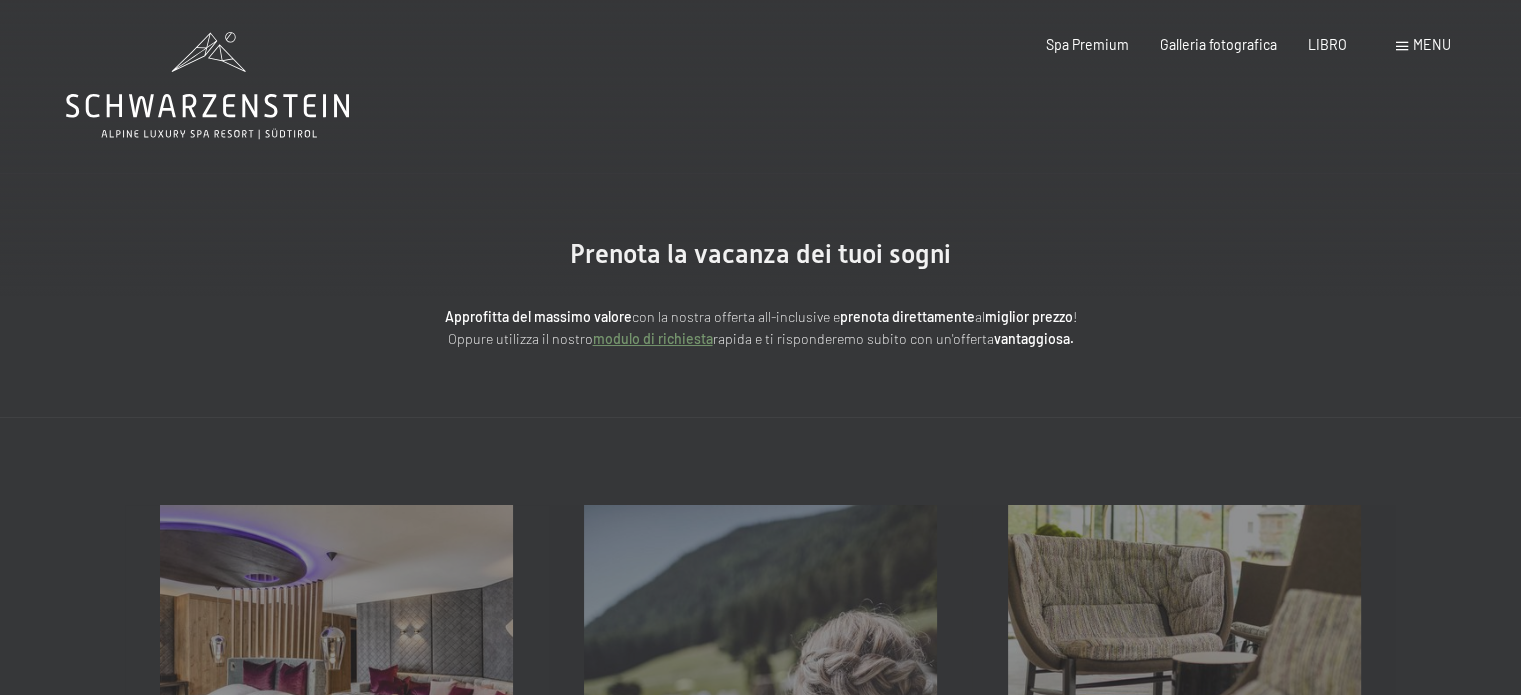 scroll, scrollTop: 0, scrollLeft: 0, axis: both 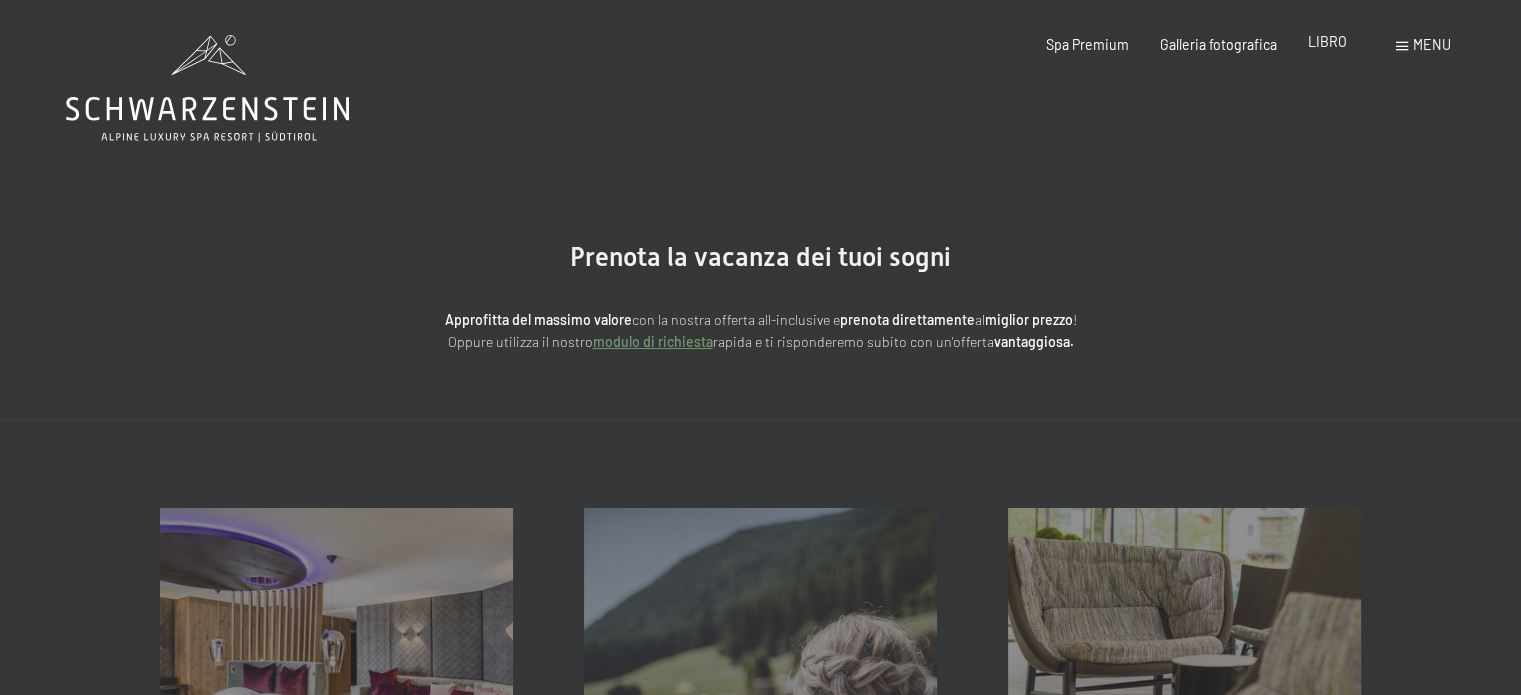 click on "LIBRO" at bounding box center (1327, 41) 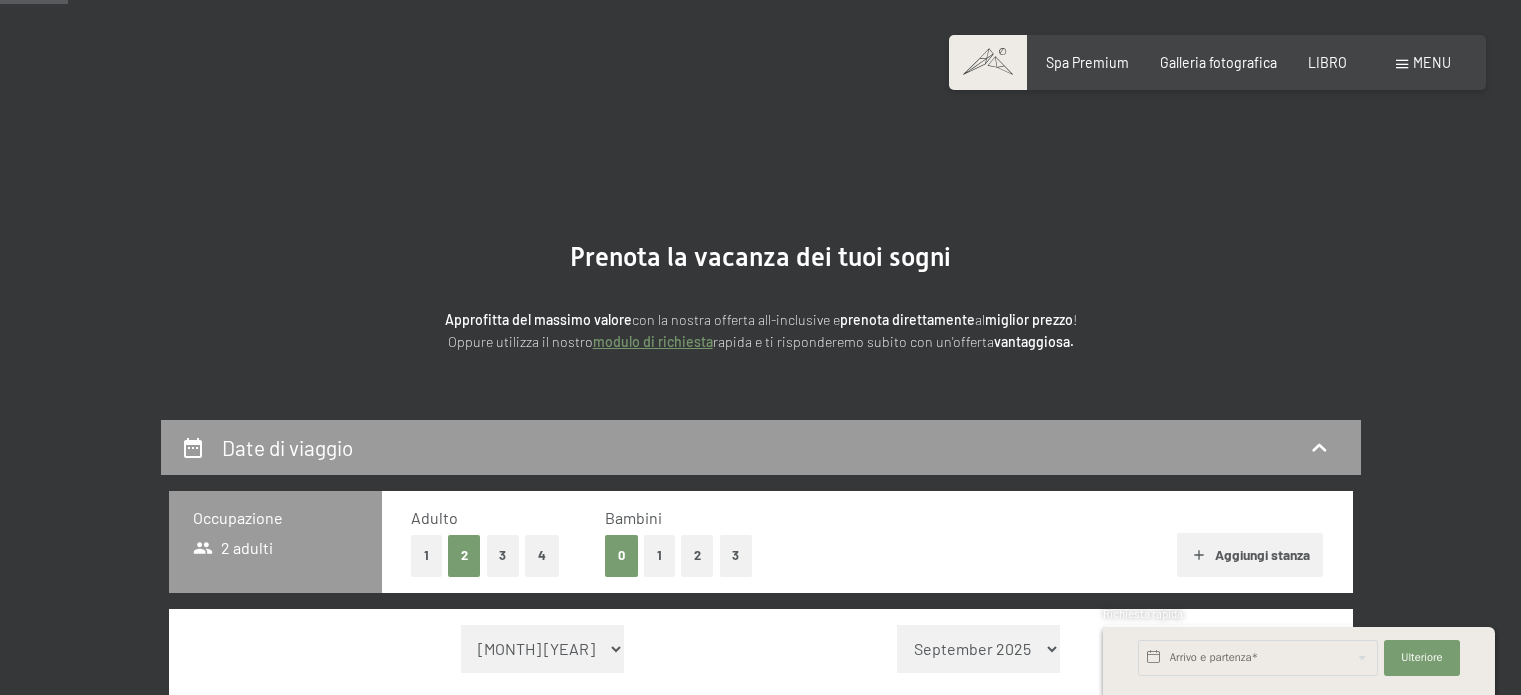 scroll, scrollTop: 300, scrollLeft: 0, axis: vertical 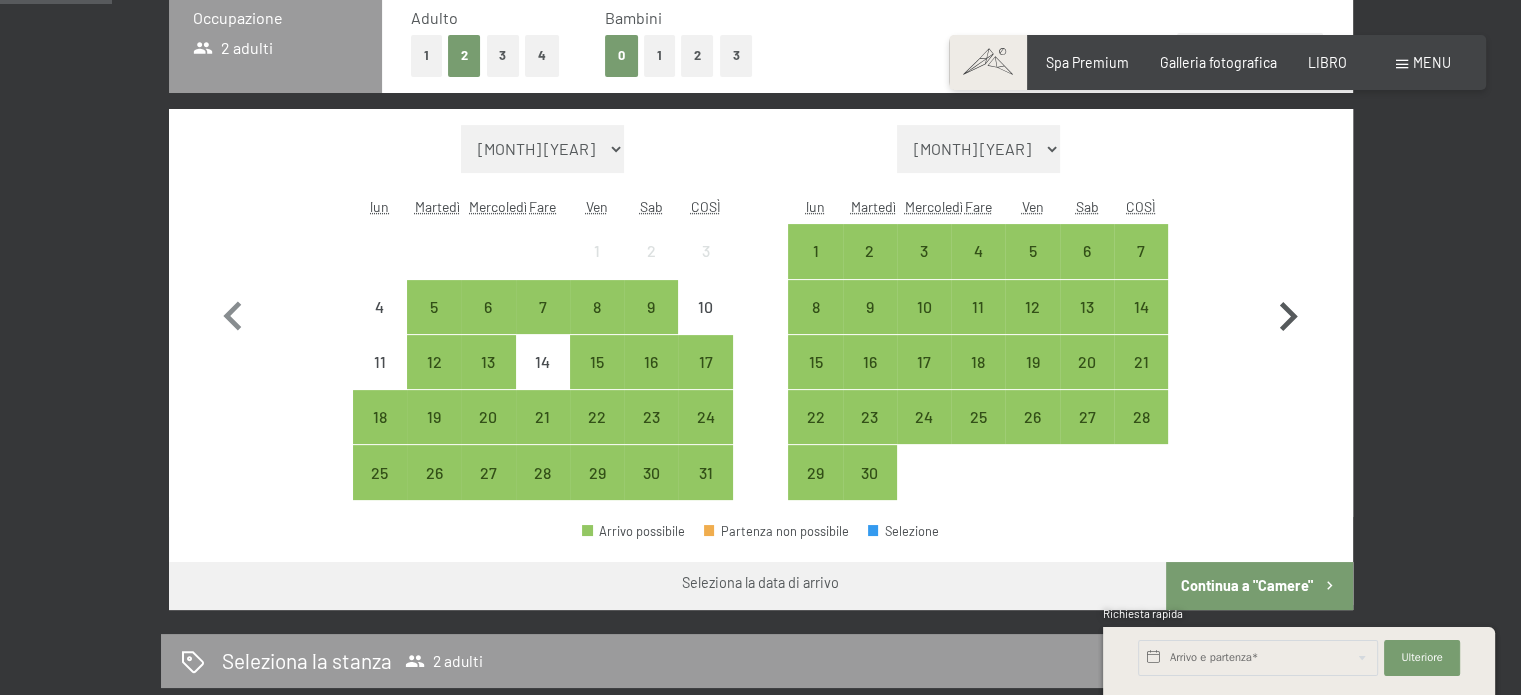 click 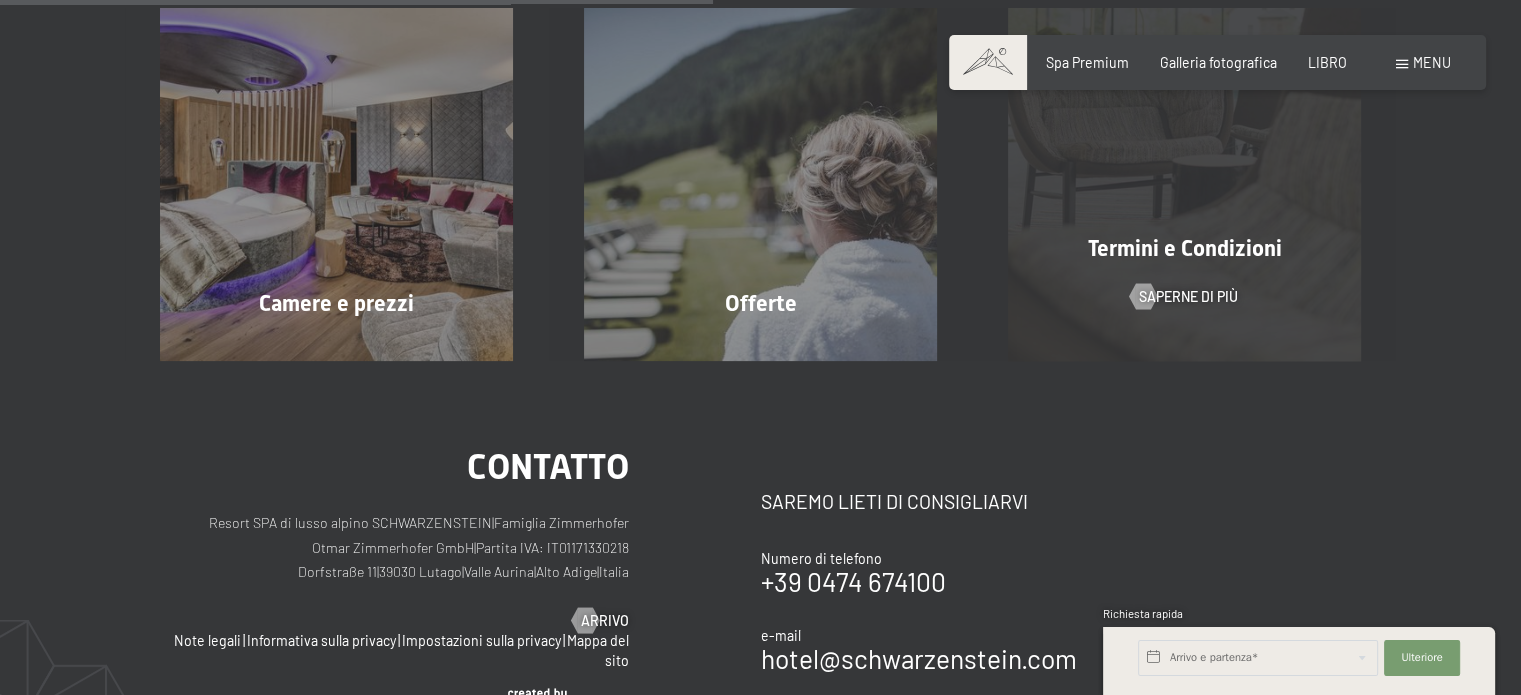 scroll, scrollTop: 400, scrollLeft: 0, axis: vertical 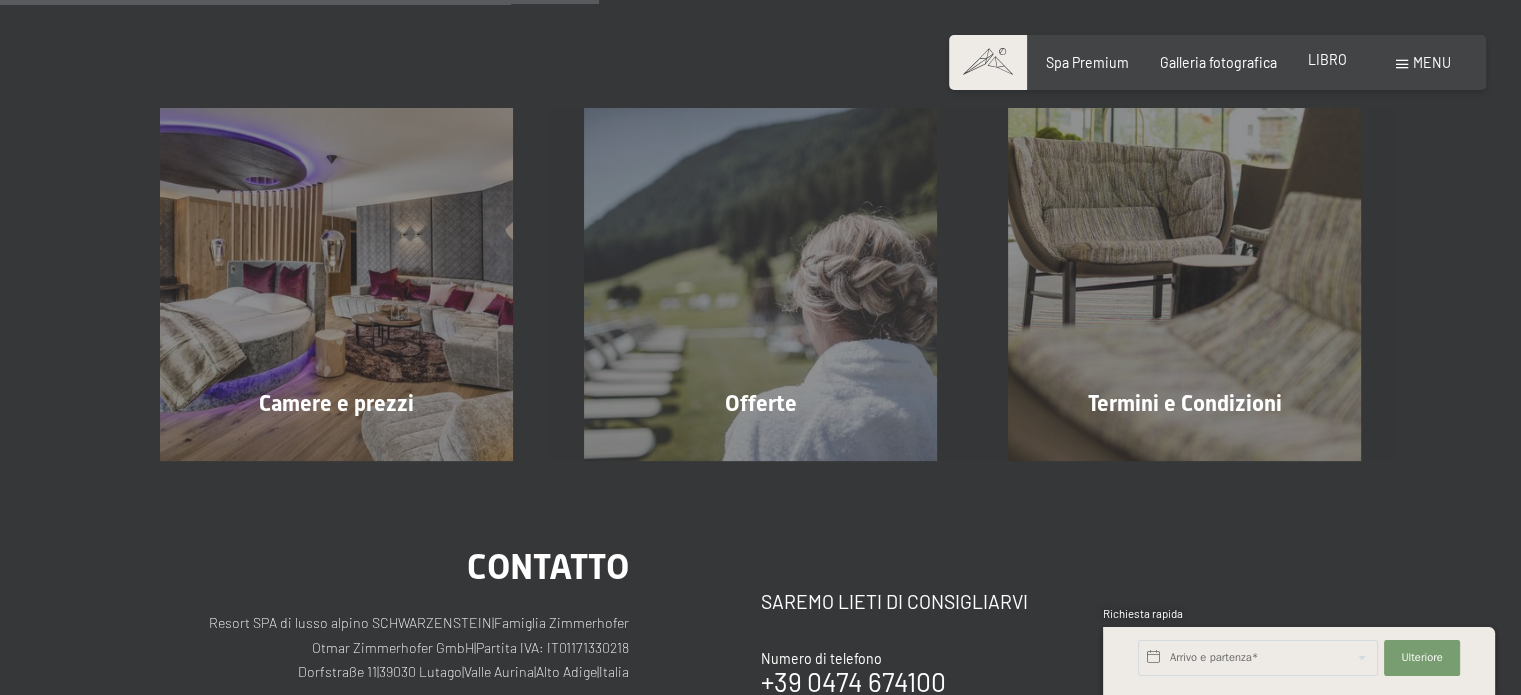 click on "LIBRO" at bounding box center [1327, 59] 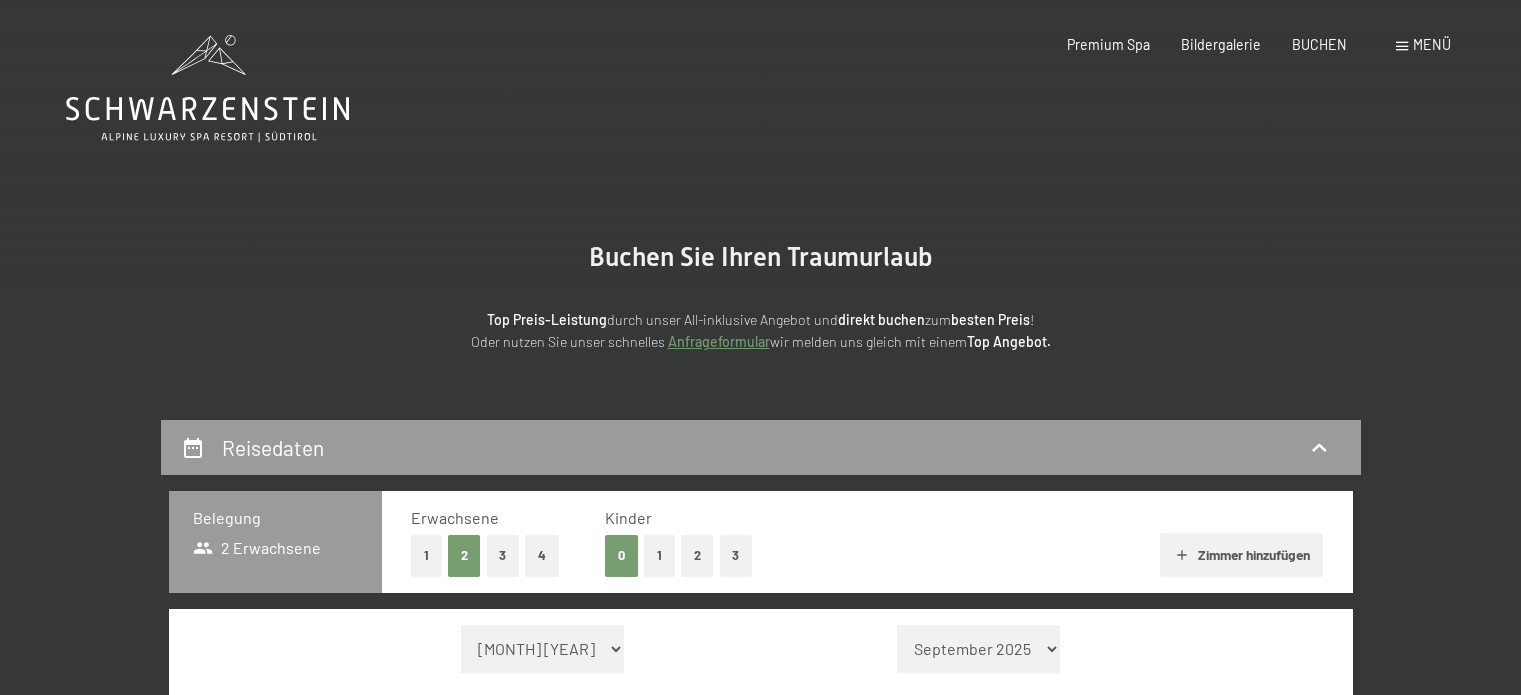 scroll, scrollTop: 0, scrollLeft: 0, axis: both 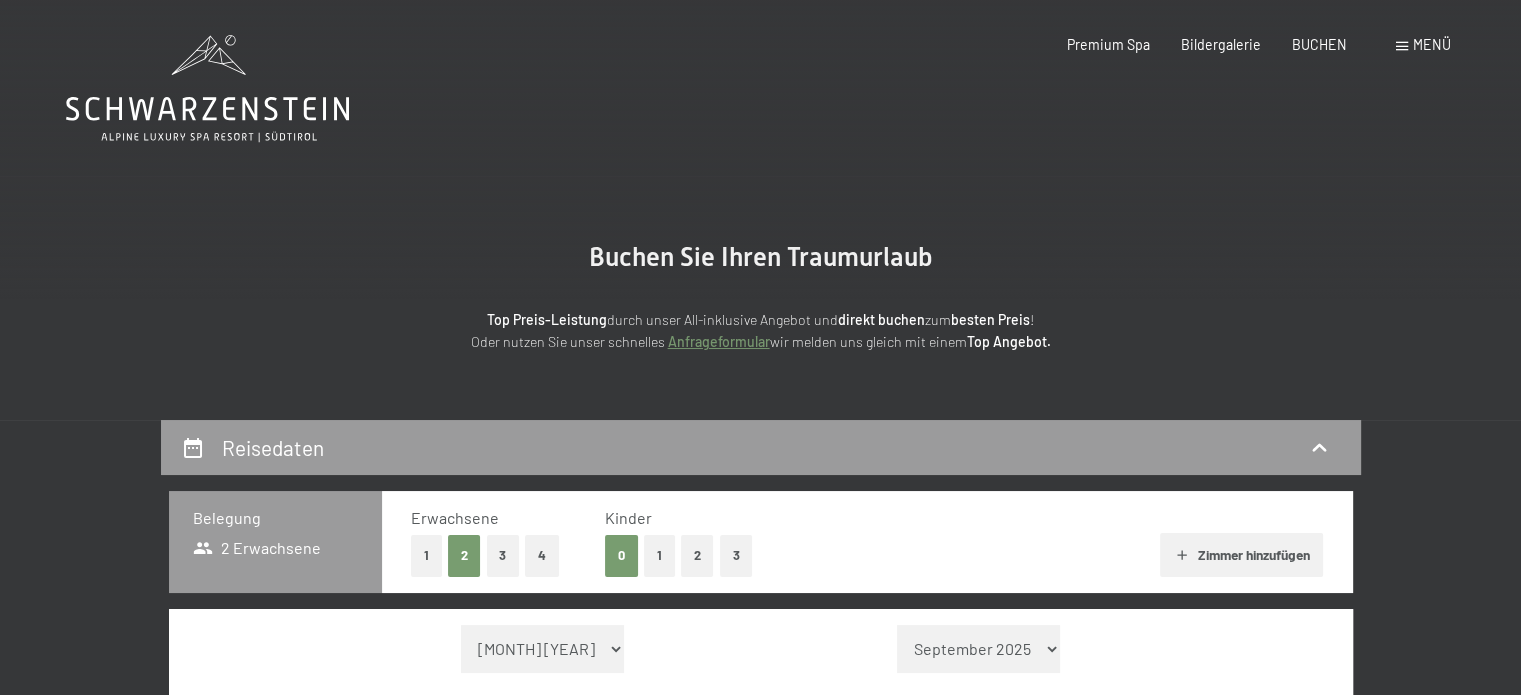 click on "2" at bounding box center [464, 555] 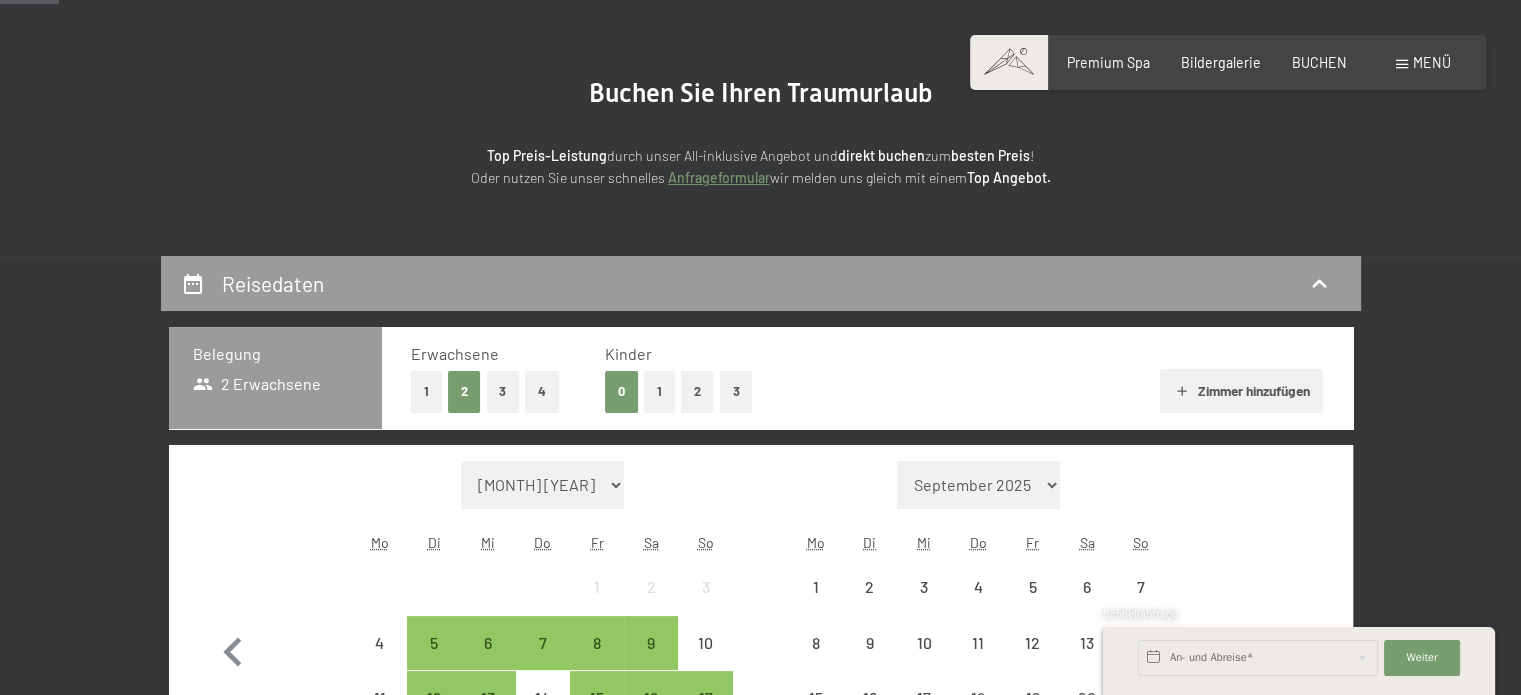 scroll, scrollTop: 200, scrollLeft: 0, axis: vertical 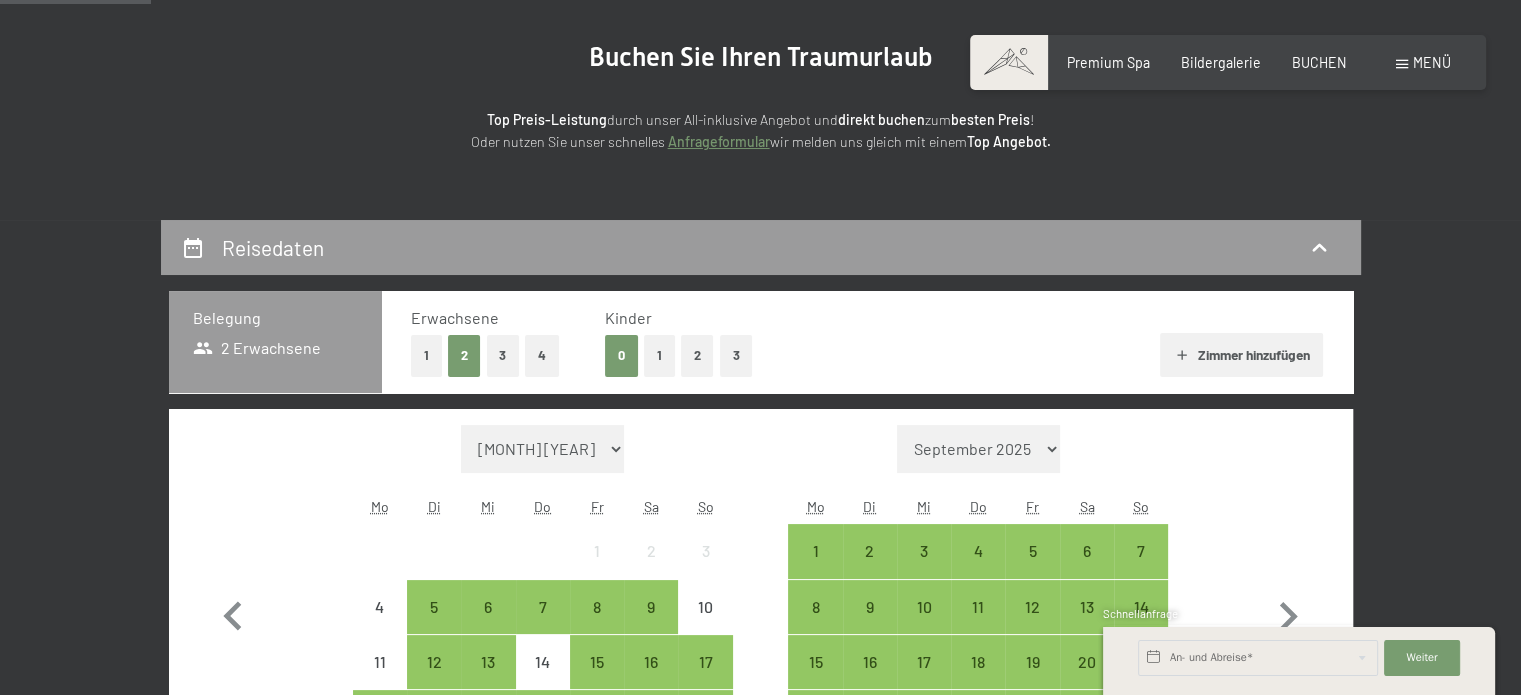 drag, startPoint x: 621, startPoint y: 350, endPoint x: 641, endPoint y: 359, distance: 21.931713 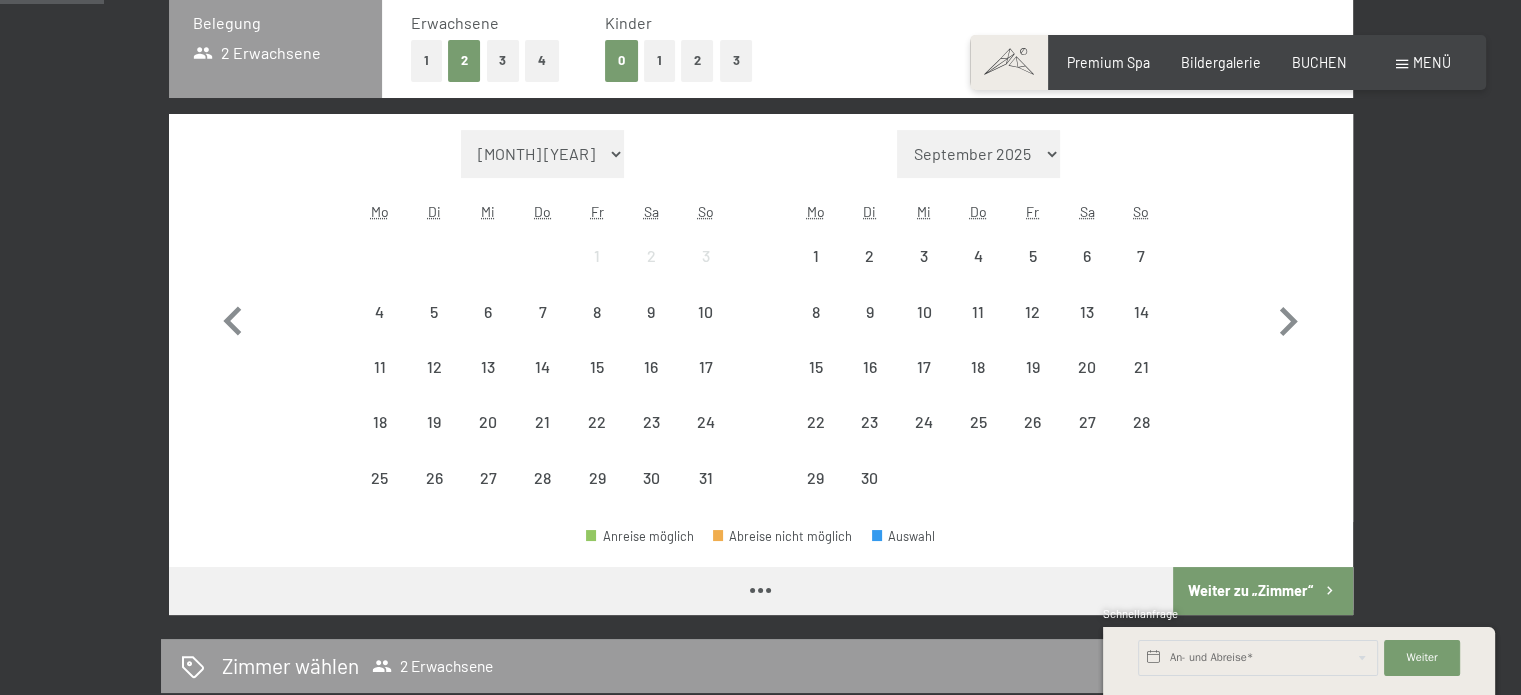 scroll, scrollTop: 500, scrollLeft: 0, axis: vertical 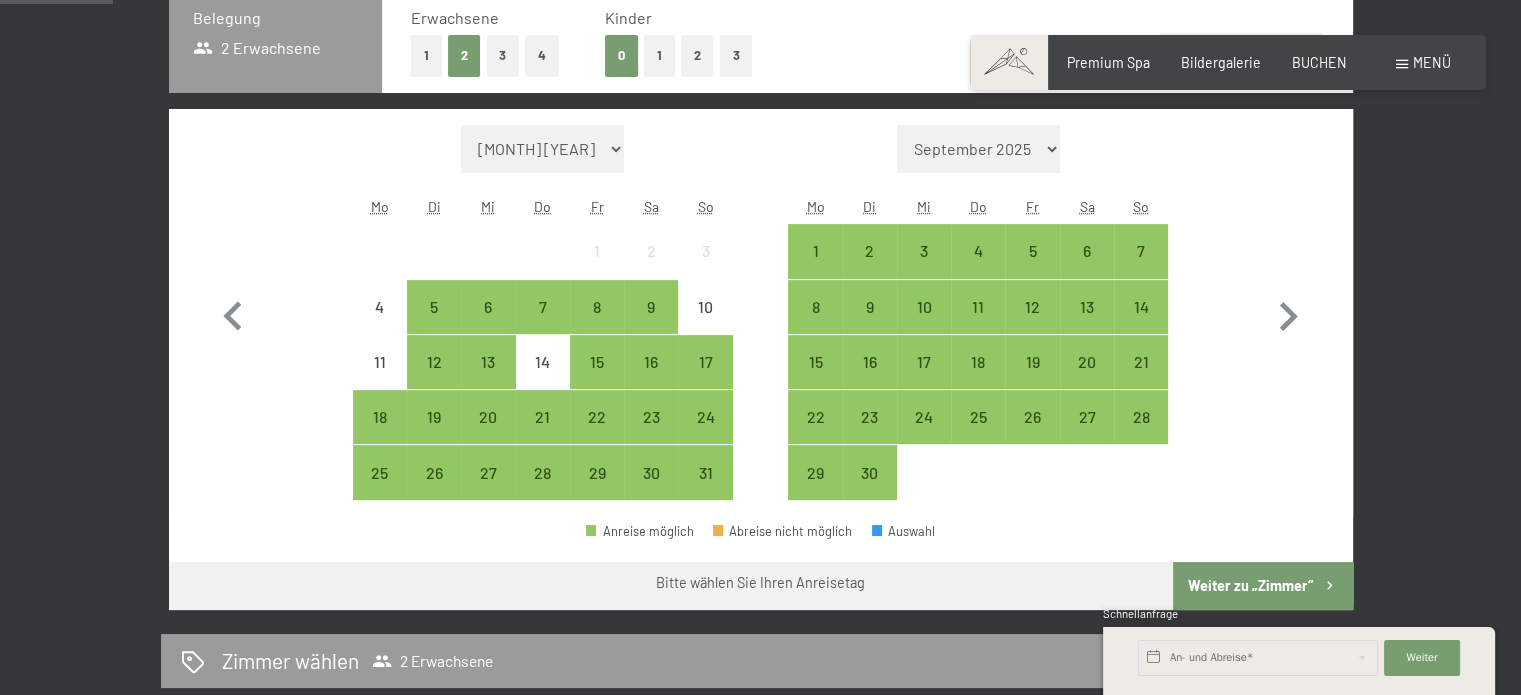 click on "September 2025 Oktober 2025 November 2025 Dezember 2025 Januar 2026 Februar 2026 März 2026 April 2026 Mai 2026 Juni 2026 Juli 2026 August 2026 September 2026 Oktober 2026 November 2026 Dezember 2026 Januar 2027 Februar 2027 März 2027 April 2027 Mai 2027 Juni 2027 Juli 2027 August 2027 September 2027" at bounding box center (978, 149) 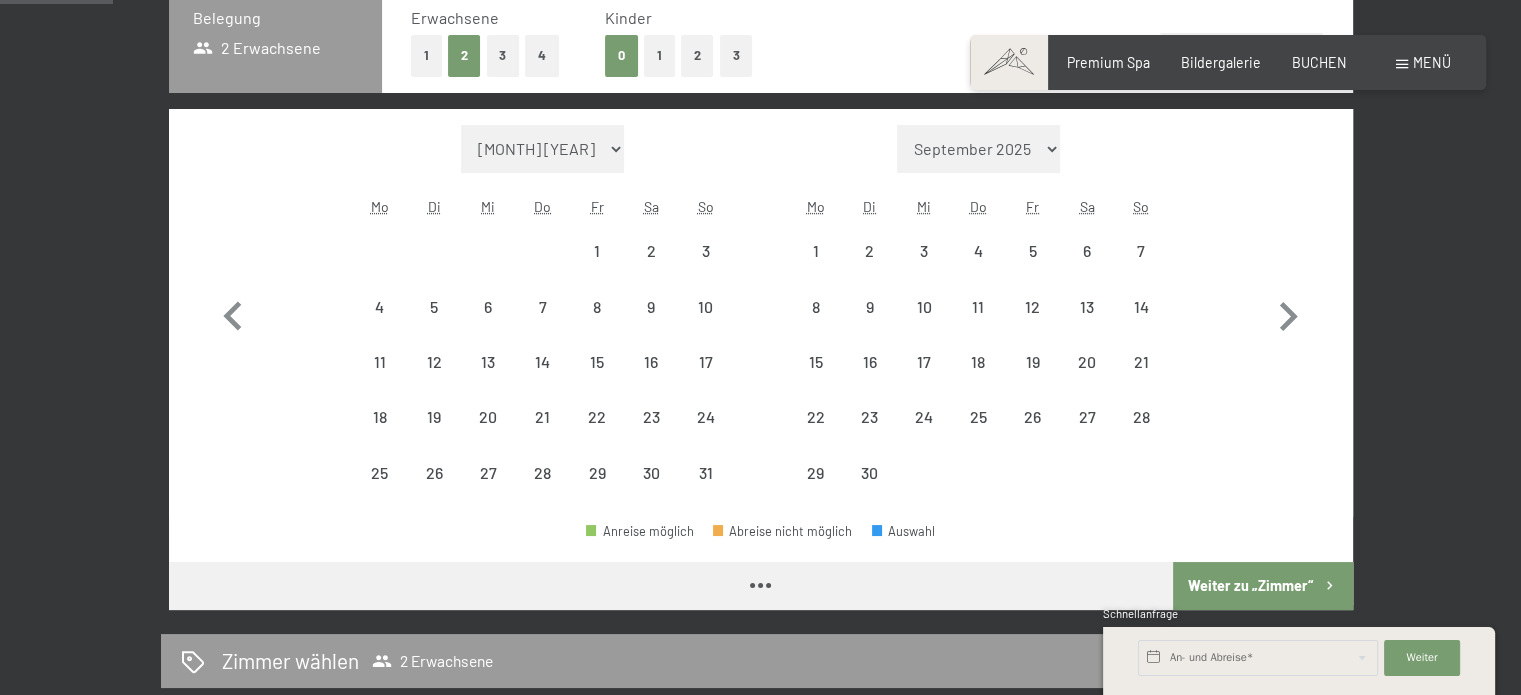 select on "2026-05-01" 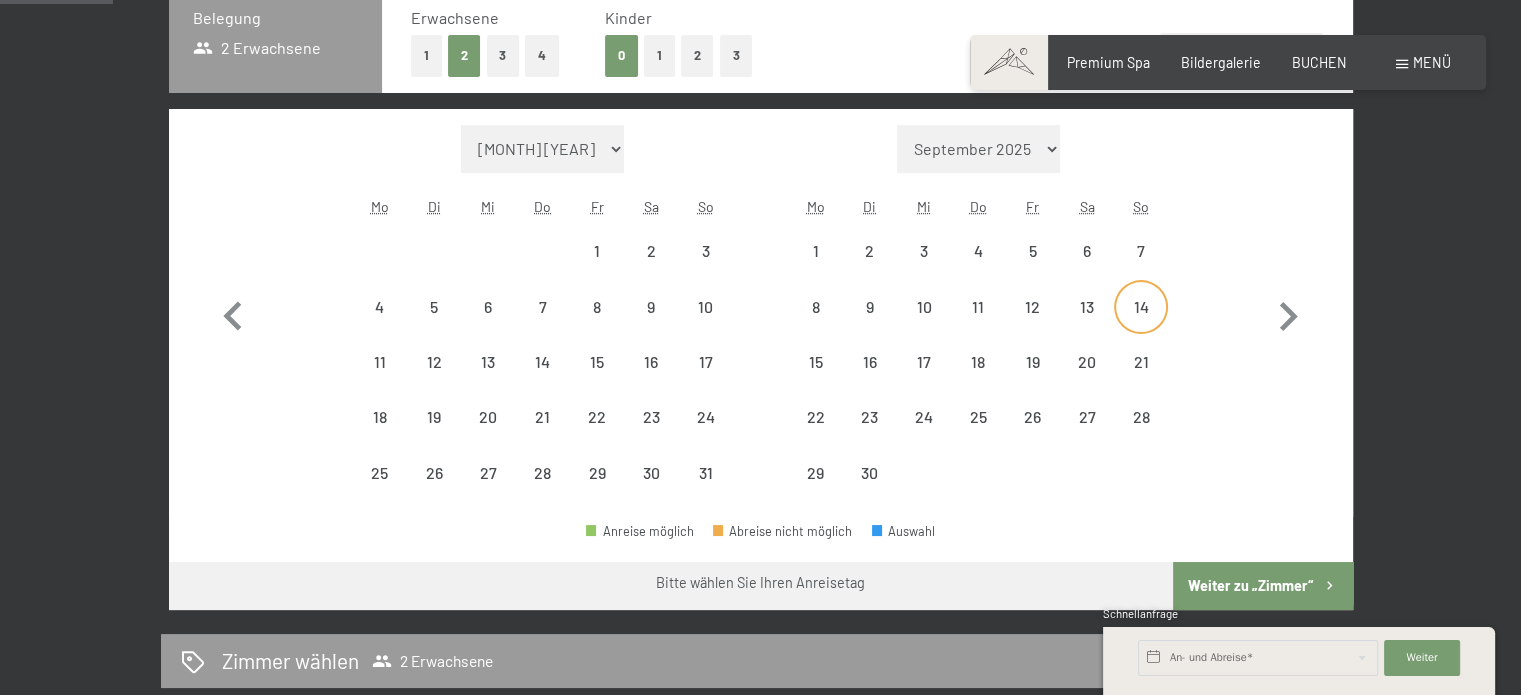 click on "14" at bounding box center [1141, 324] 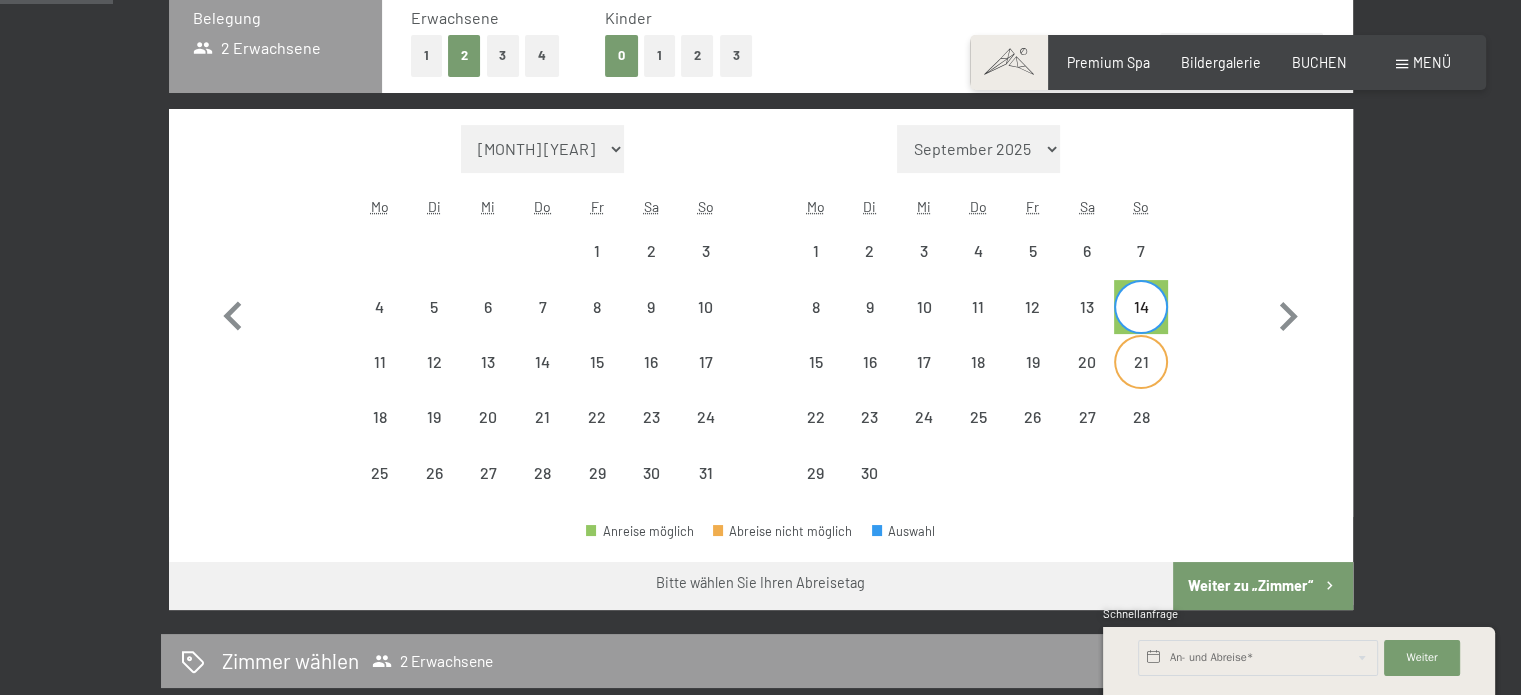 click on "21" at bounding box center [1141, 379] 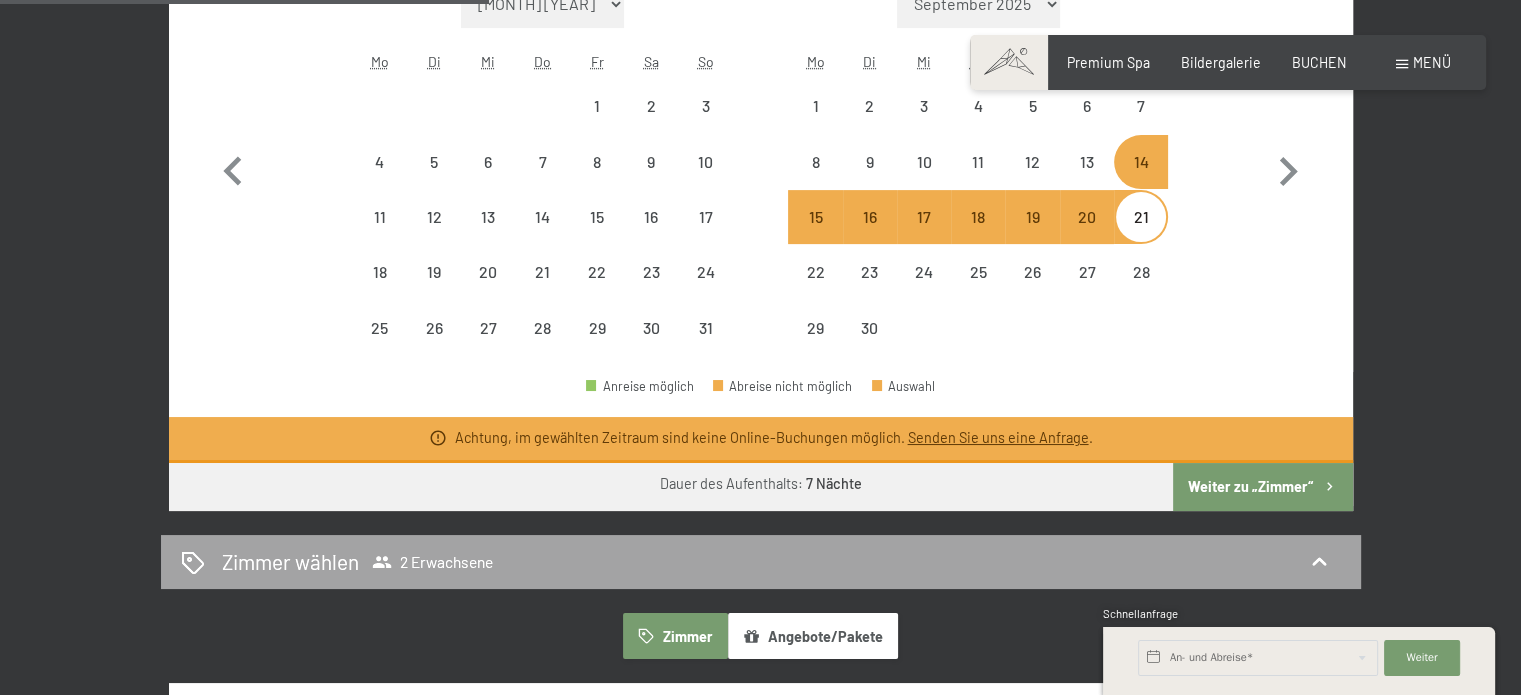 scroll, scrollTop: 700, scrollLeft: 0, axis: vertical 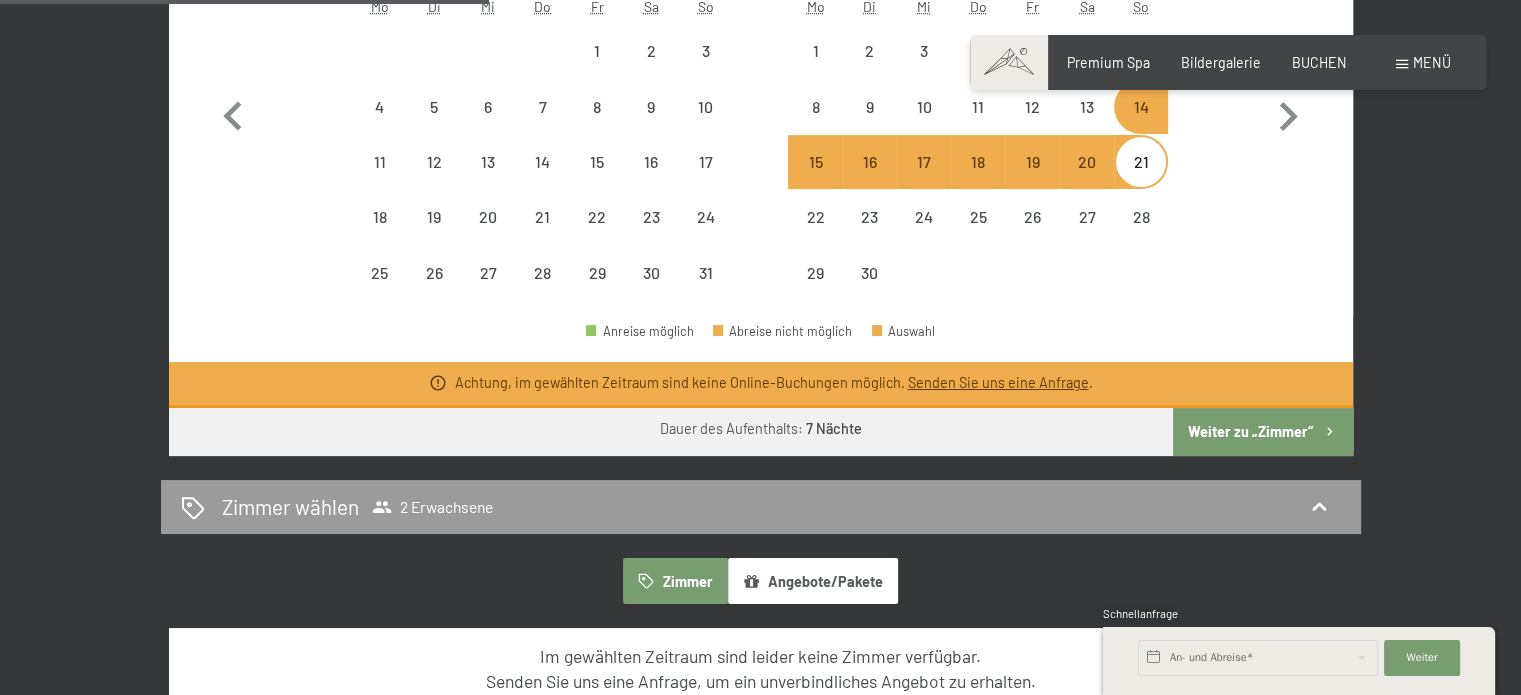 click on "Weiter zu „Zimmer“" at bounding box center [1262, 432] 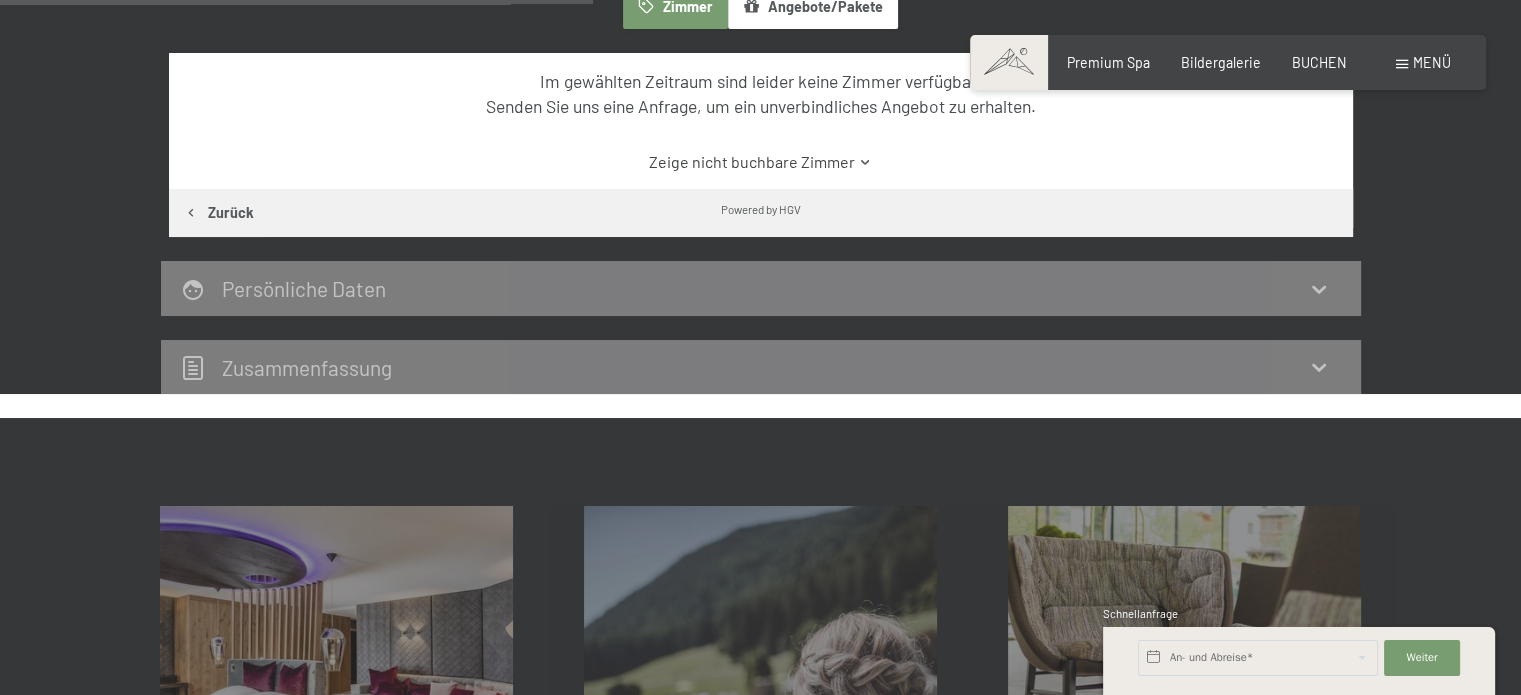 scroll, scrollTop: 520, scrollLeft: 0, axis: vertical 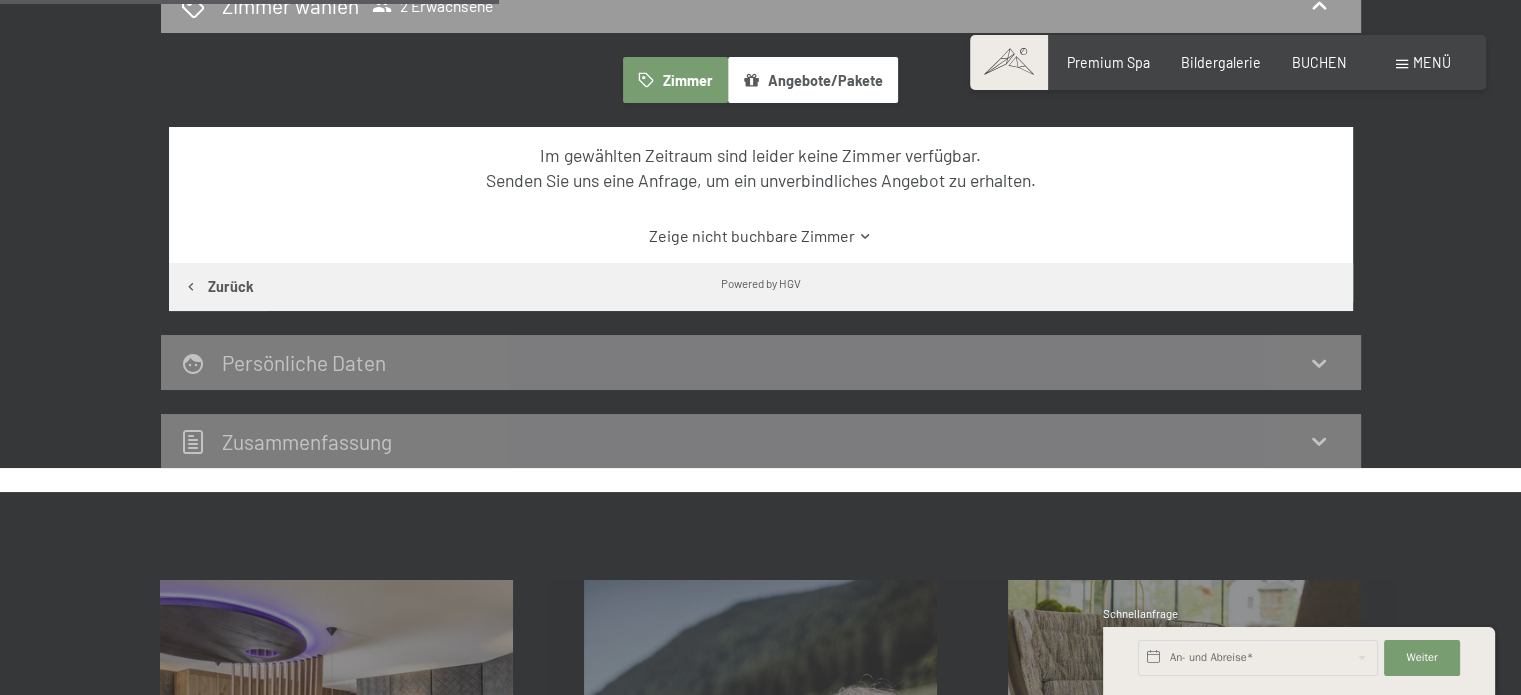 click 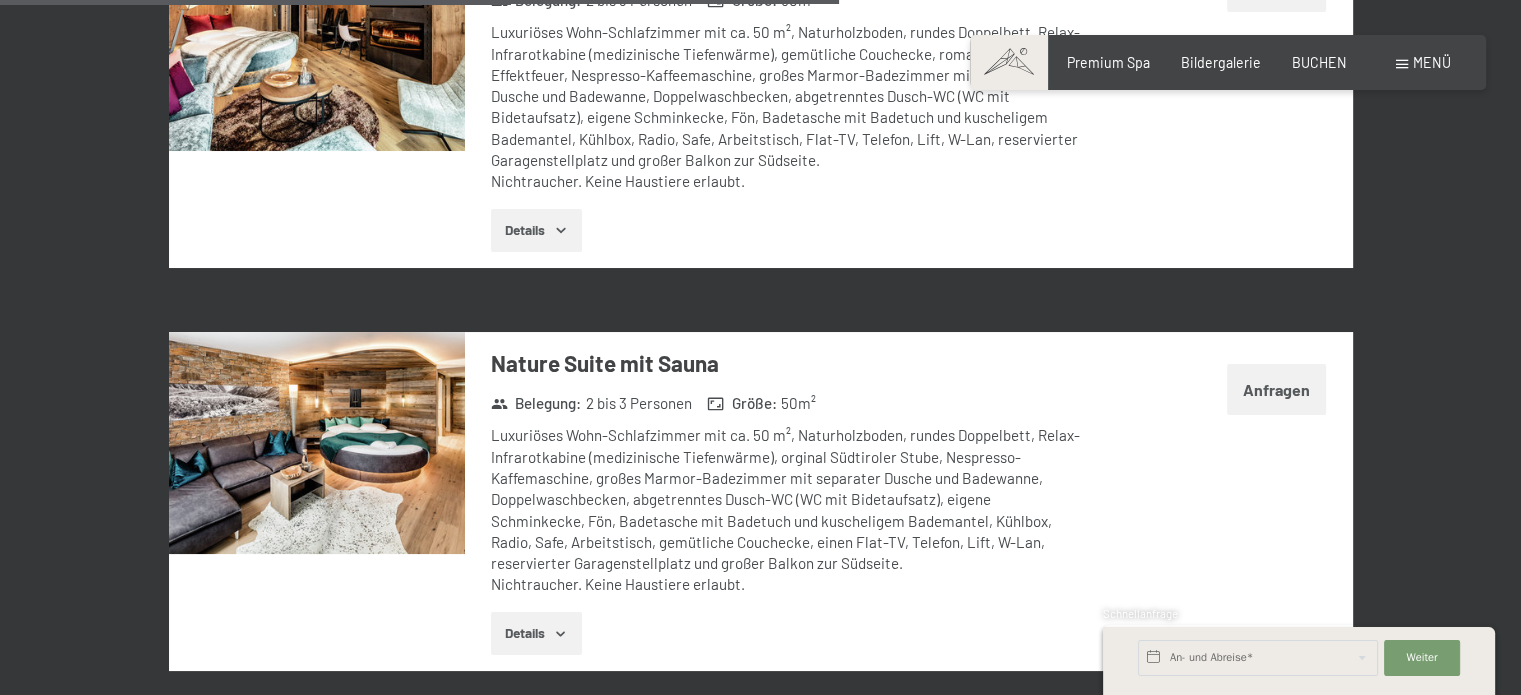 scroll, scrollTop: 3020, scrollLeft: 0, axis: vertical 